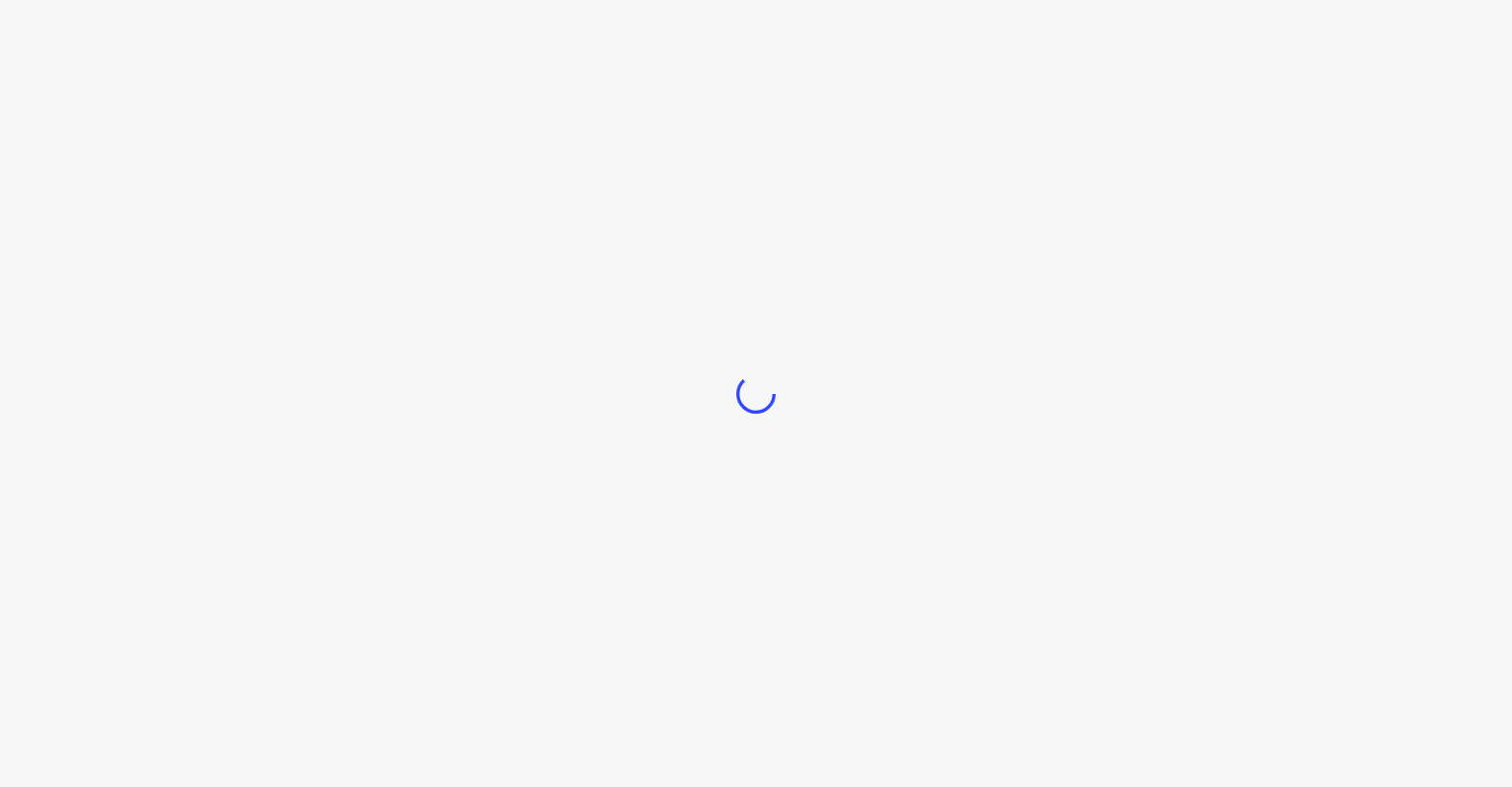 scroll, scrollTop: 0, scrollLeft: 0, axis: both 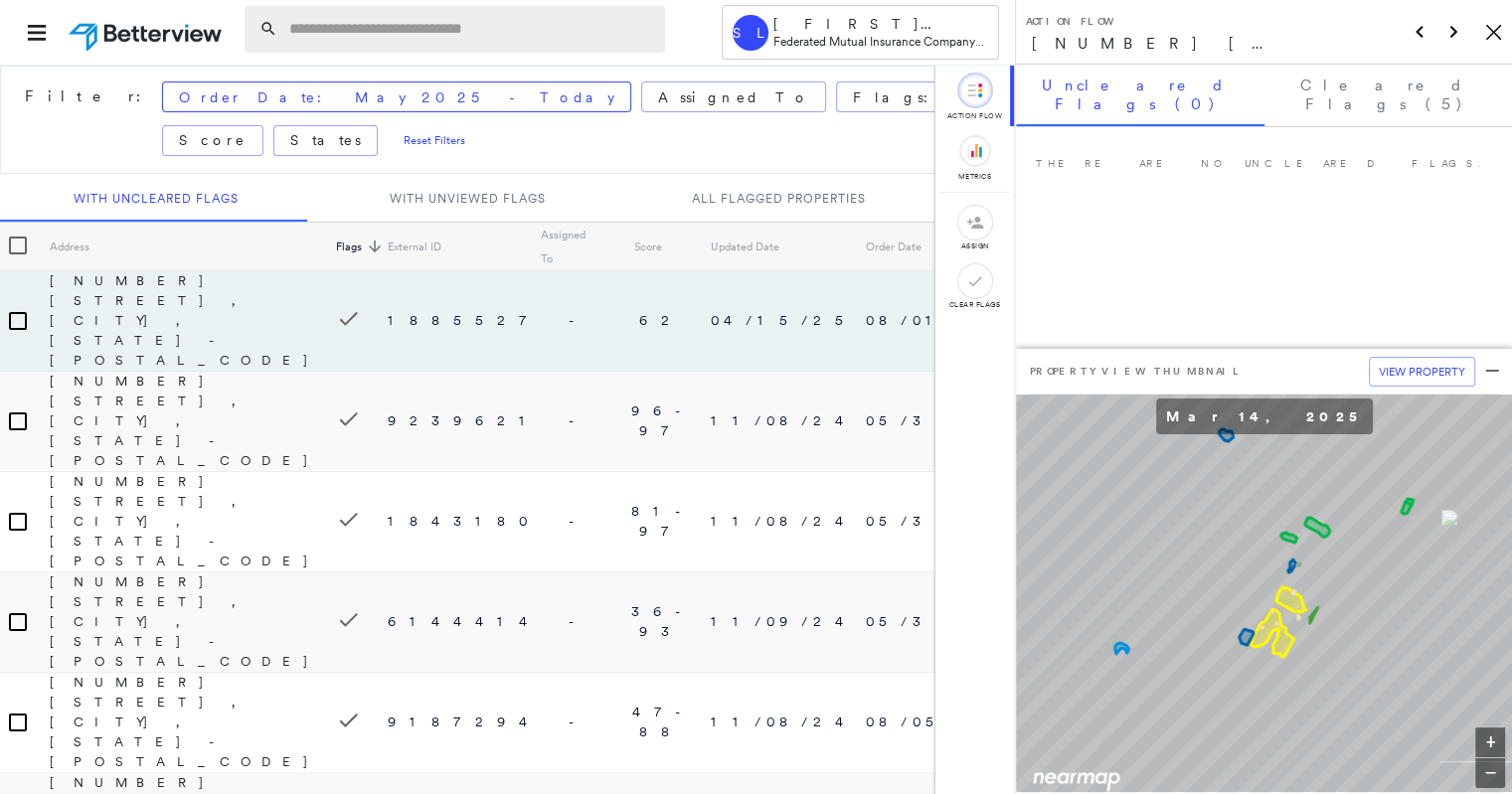 click at bounding box center [471, 29] 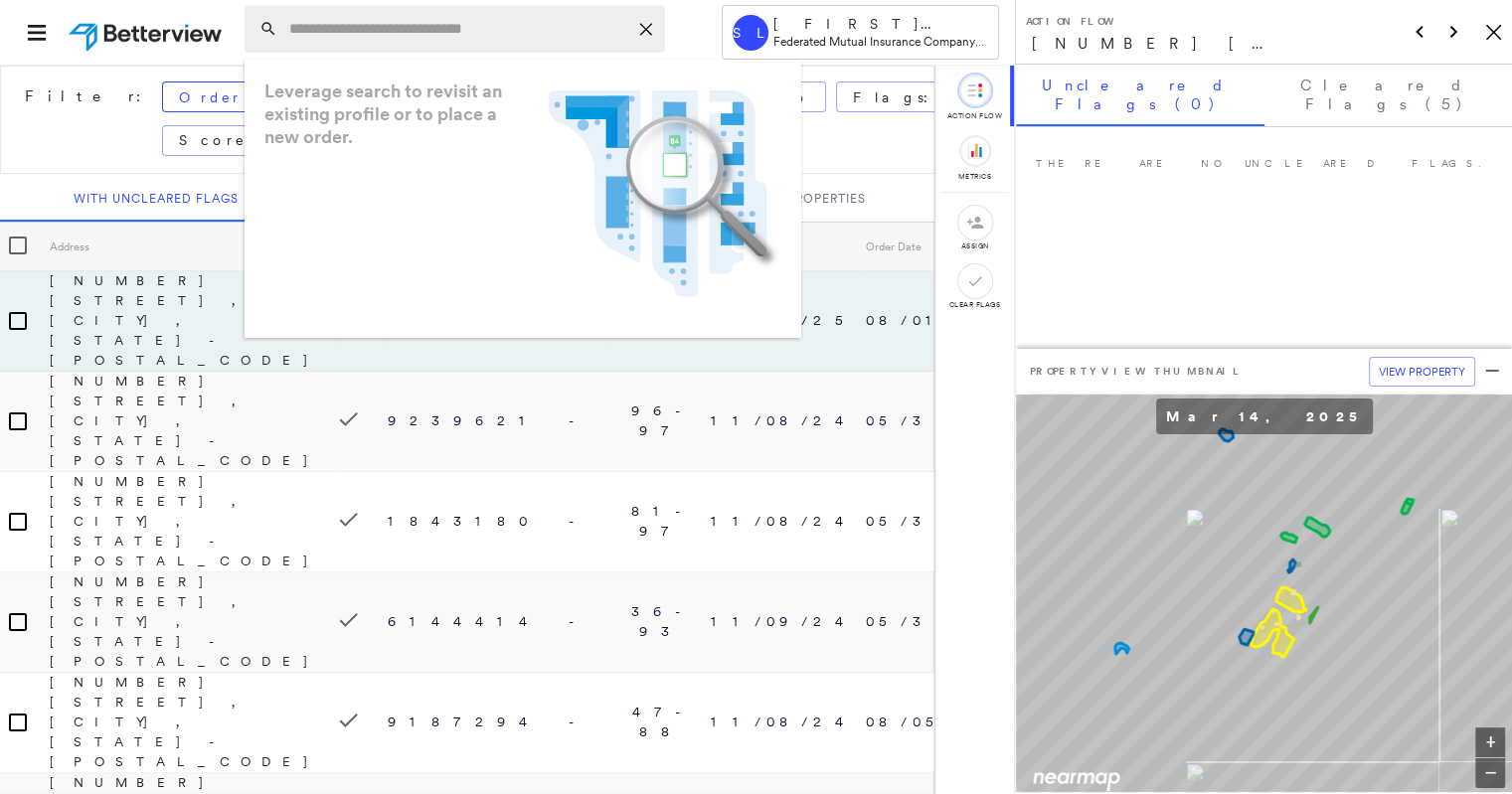 paste on "**********" 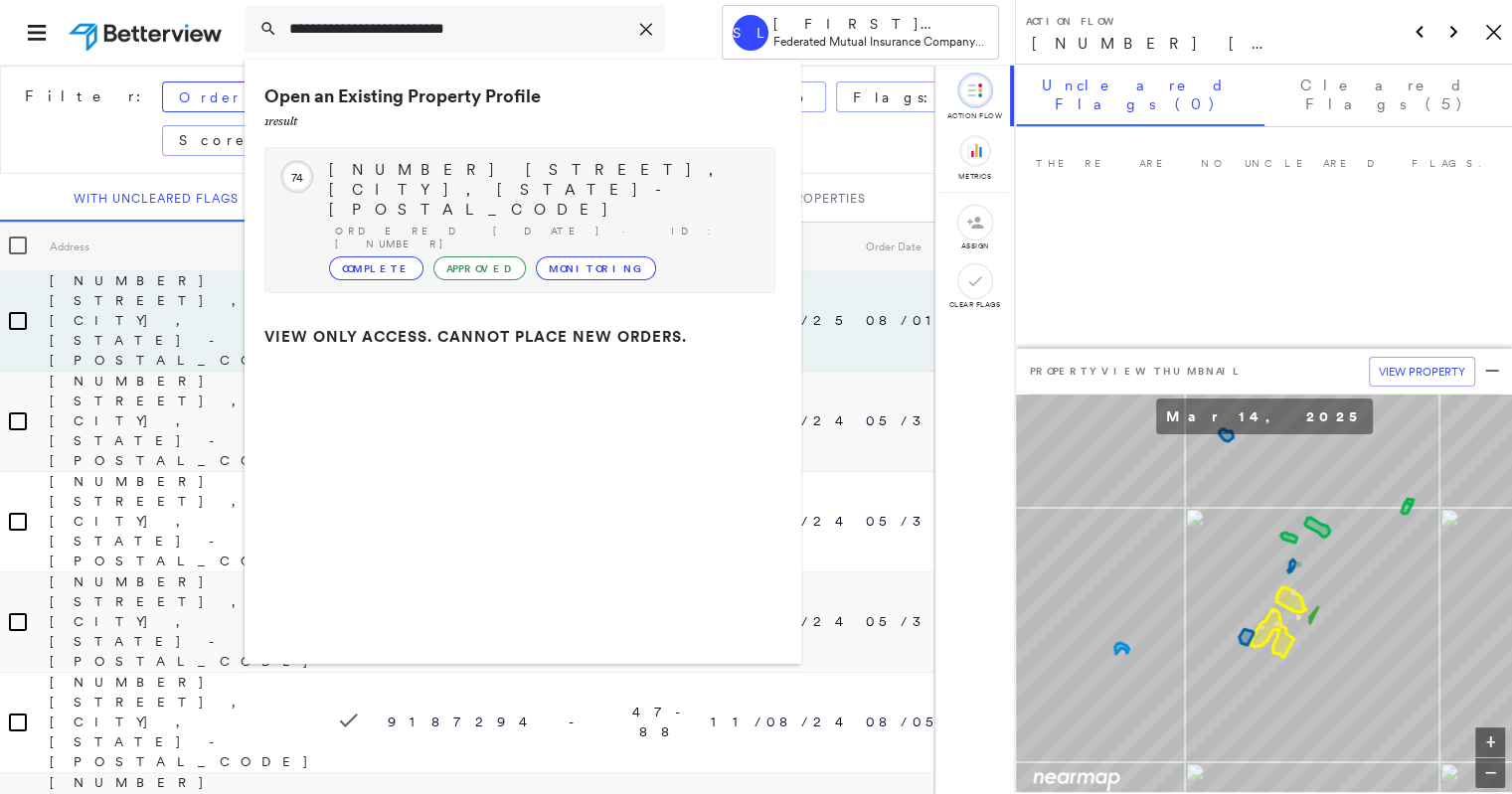 type on "**********" 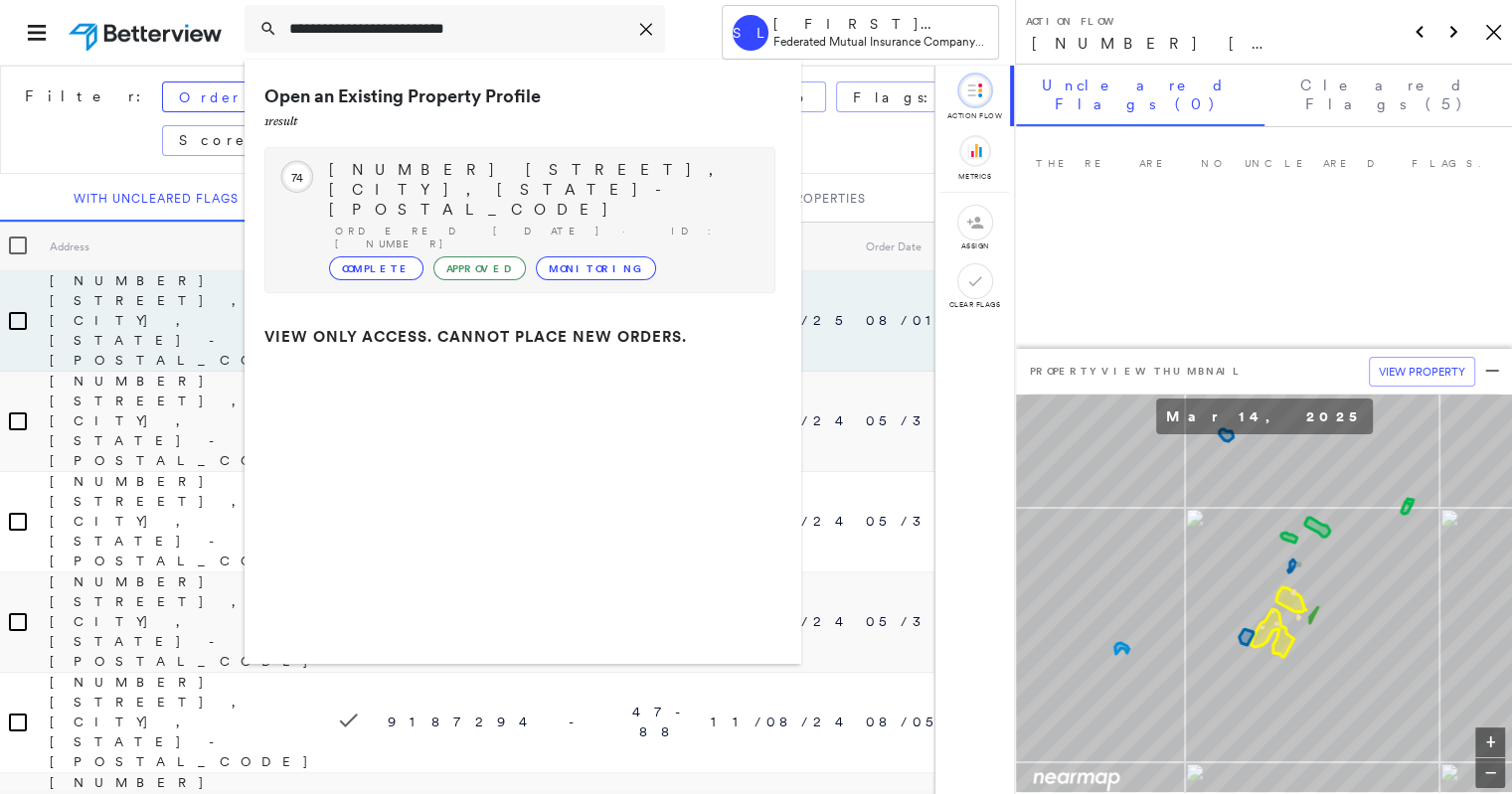 click on "[NUMBER] [STREET], [CITY], [STATE]-[POSTAL_CODE]" at bounding box center [542, 190] 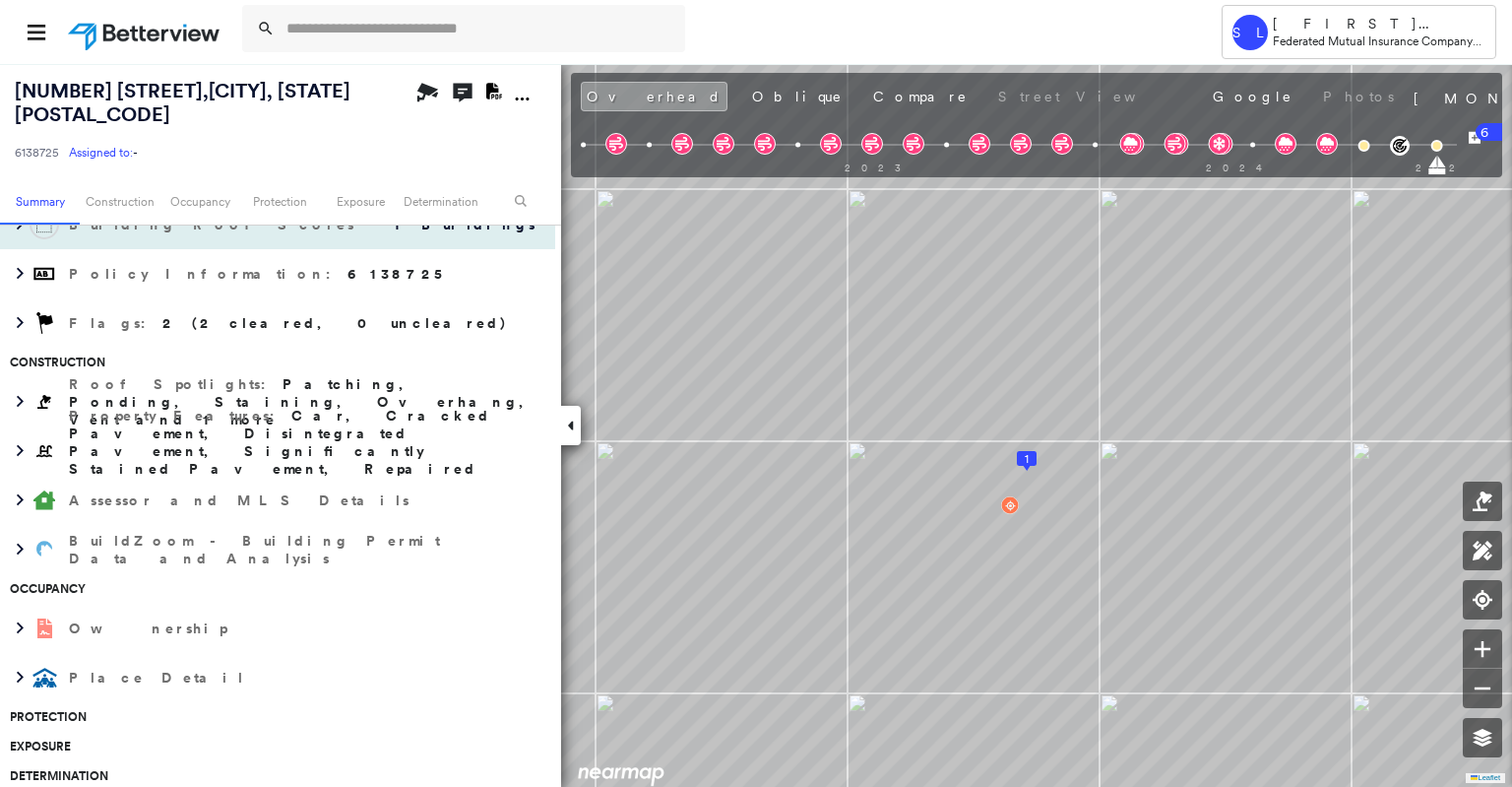 scroll, scrollTop: 338, scrollLeft: 0, axis: vertical 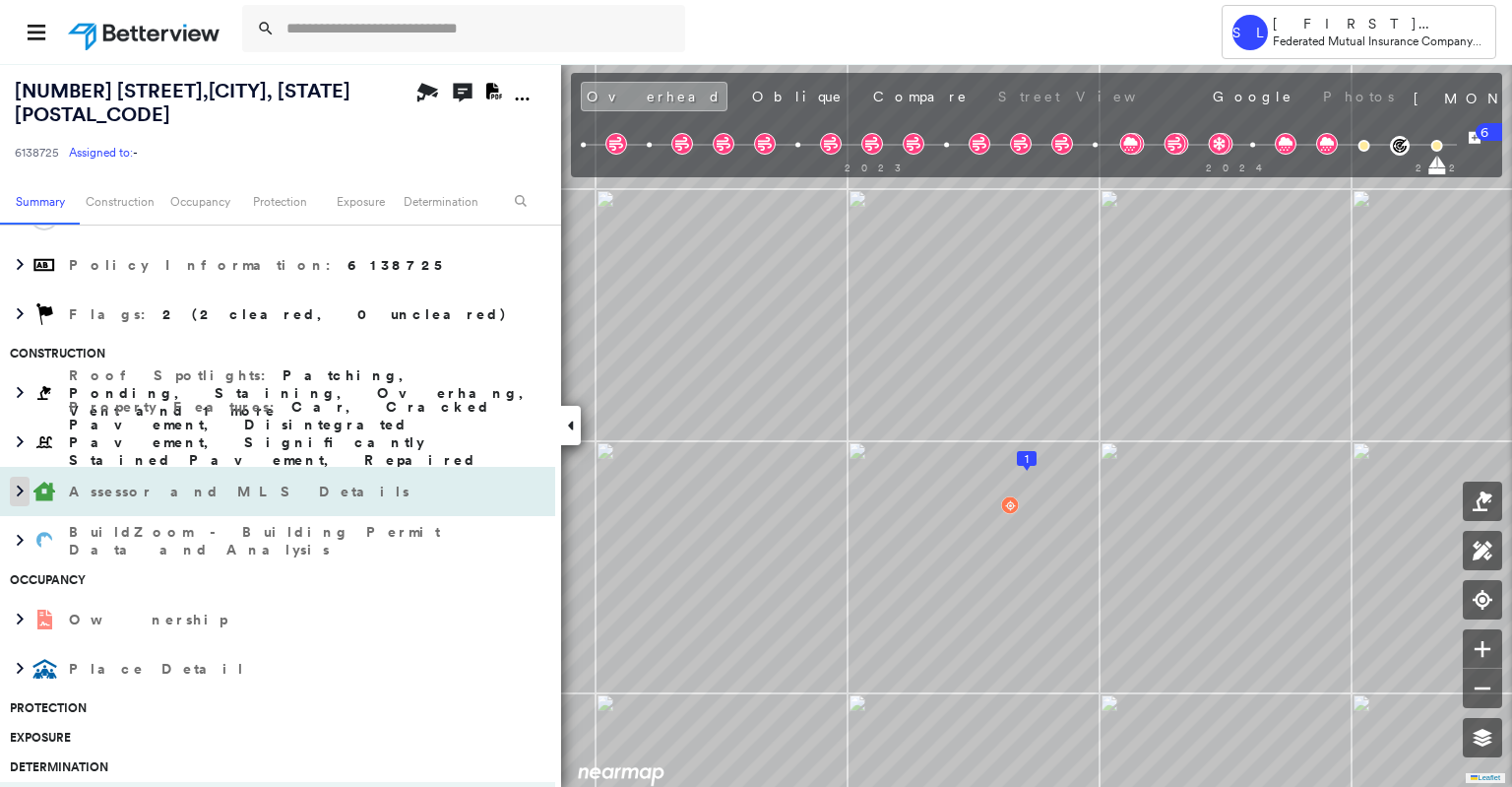 click at bounding box center (20, 492) 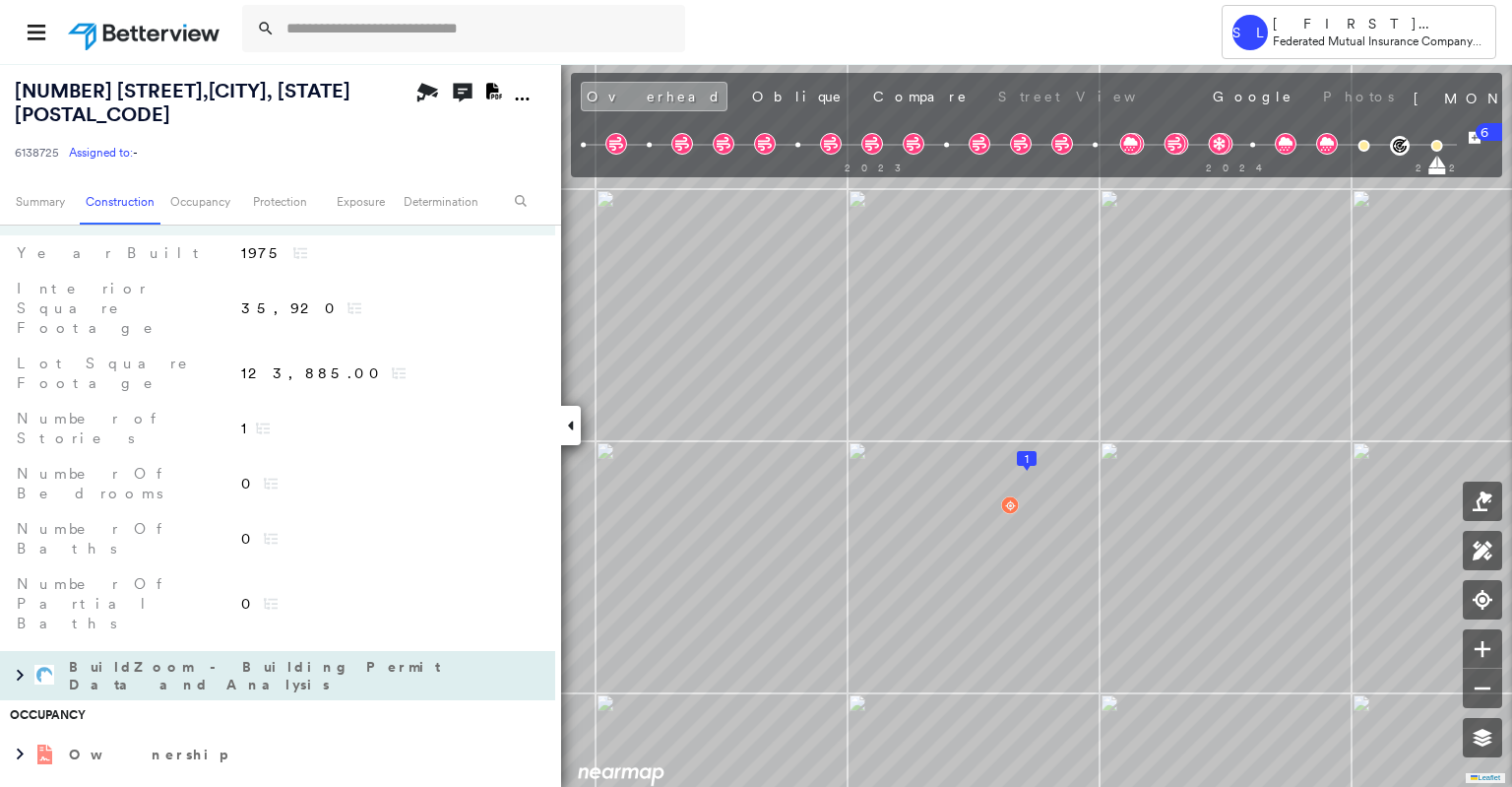scroll, scrollTop: 581, scrollLeft: 0, axis: vertical 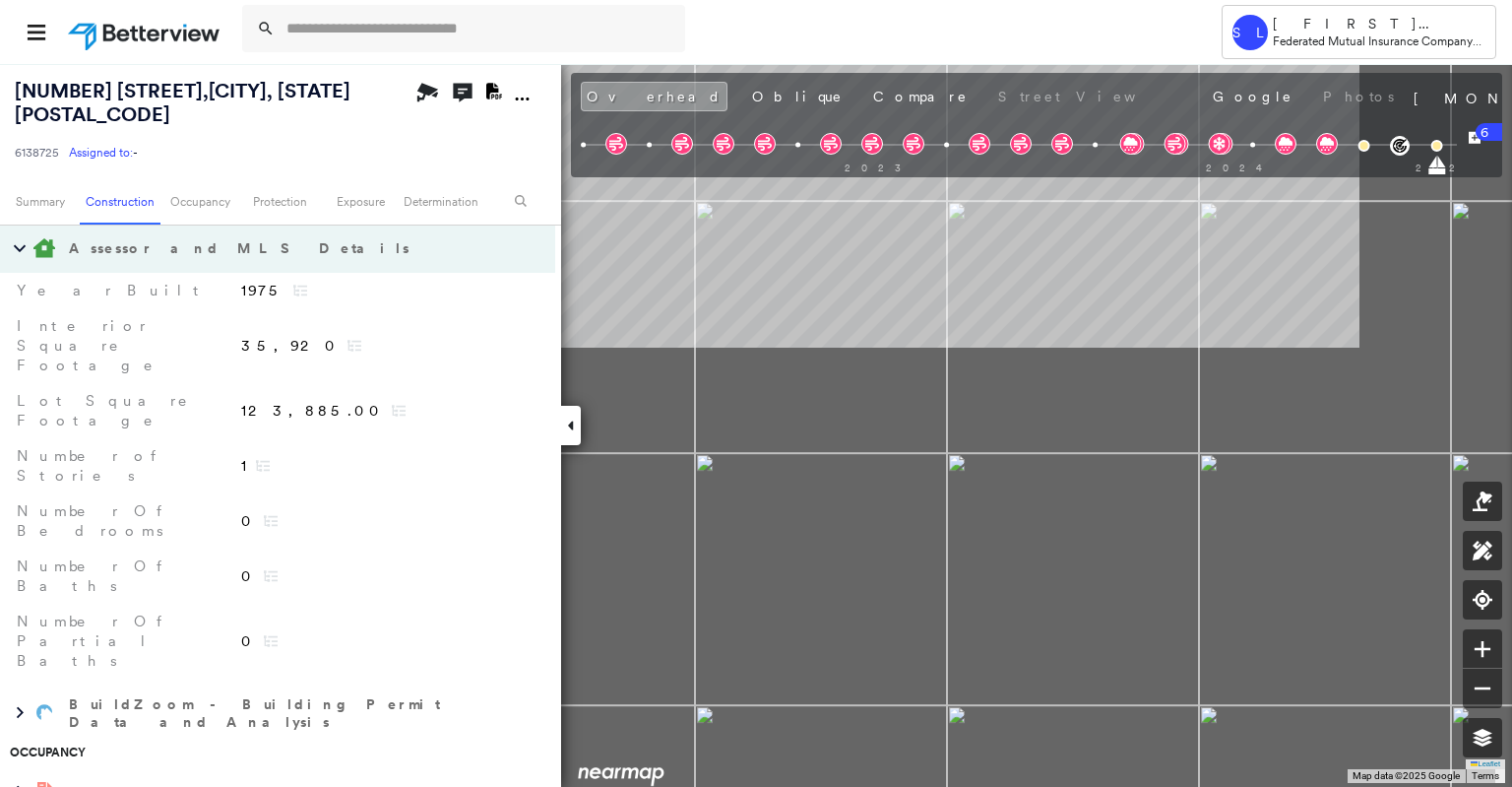 click on "[NUMBER] [STREET] ,  [CITY], [STATE]-[POSTAL_CODE] [NUMBER] Assigned to:  - Assigned to:  - [NUMBER] Assigned to:  - Open Comments Download PDF Report Summary Construction Occupancy Protection Exposure Determination Overhead Obliques Street View Roof Spotlight™ Index :  74 out of 100 0 100 25 50 75 1 Building Roof Scores 1 Buildings Policy Information :  [NUMBER] Flags :  2 (2 cleared, 0 uncleared) Construction Roof Spotlights :  Patching, Ponding, Staining, Overhang, Vent and 1 more Property Features :  Car, Cracked Pavement, Disintegrated Pavement, Significantly Stained Pavement, Repaired Pavement Assessor and MLS Details   Number Of Partial Baths 0 Number Of Baths 0 Number Of Bedrooms 0 Lot Square Footage [NUMBER] Number of Stories 1 Interior Square Footage [NUMBER] Year Built [YEAR] BuildZoom - Building Permit Data and Analysis Occupancy Ownership Place Detail Protection Exposure Determination Flags :  2 (2 cleared, 0 uncleared) Uncleared Flags (0) Cleared Flags  (2) There are no  uncleared  flags. Action Taken Save" at bounding box center (756, 425) 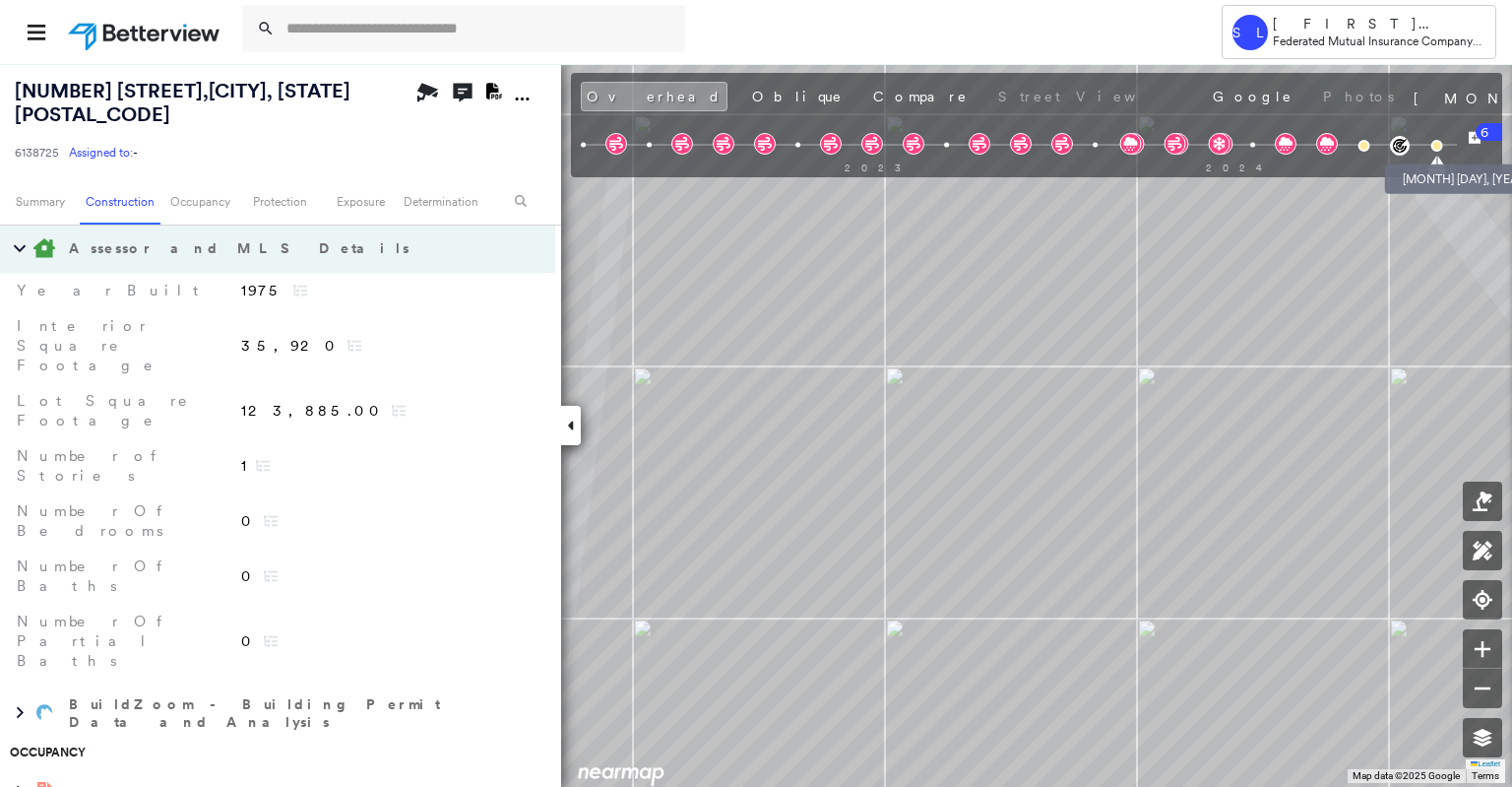click at bounding box center [1436, 146] 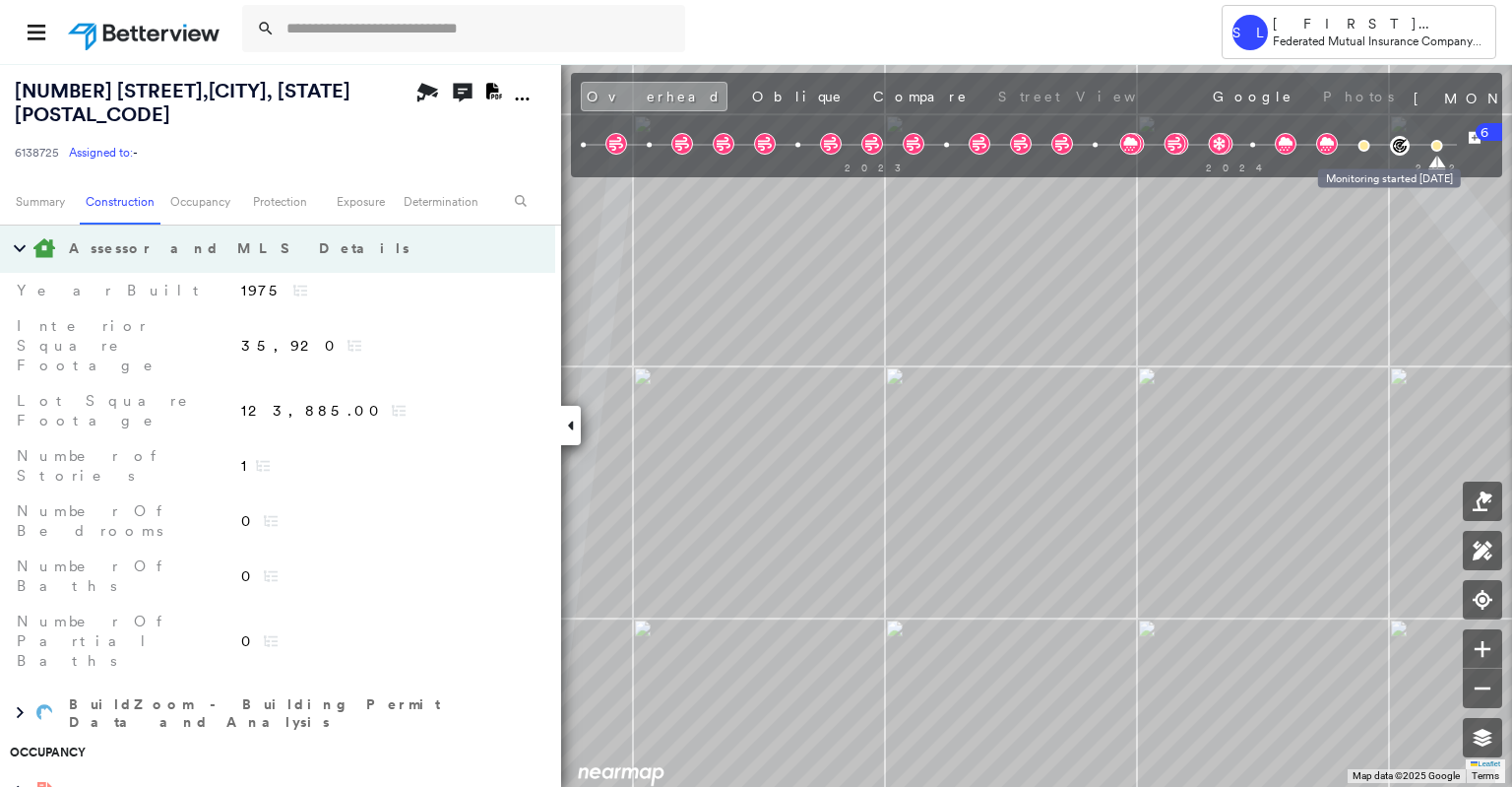click 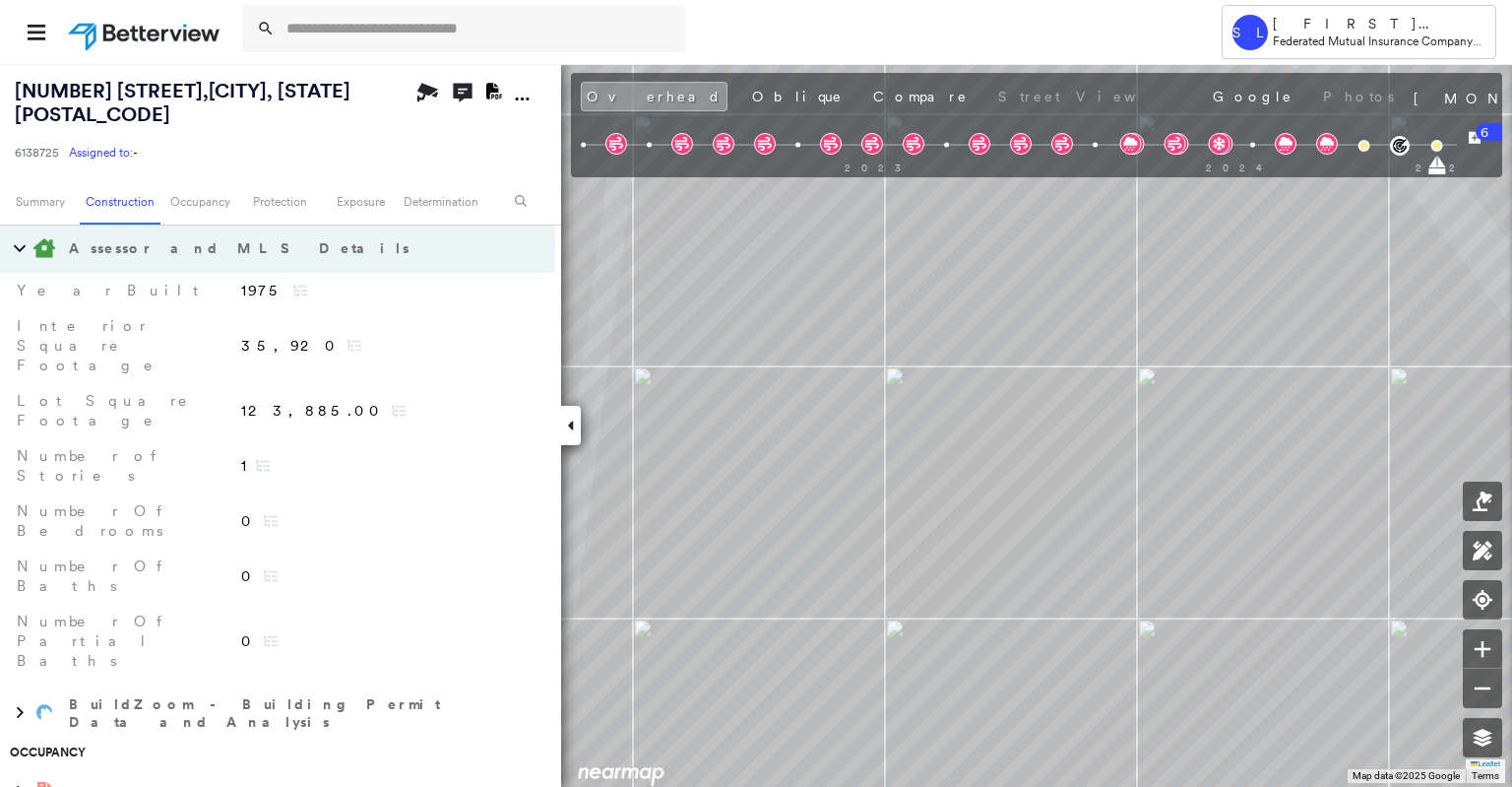 click on "68" at bounding box center [1498, 132] 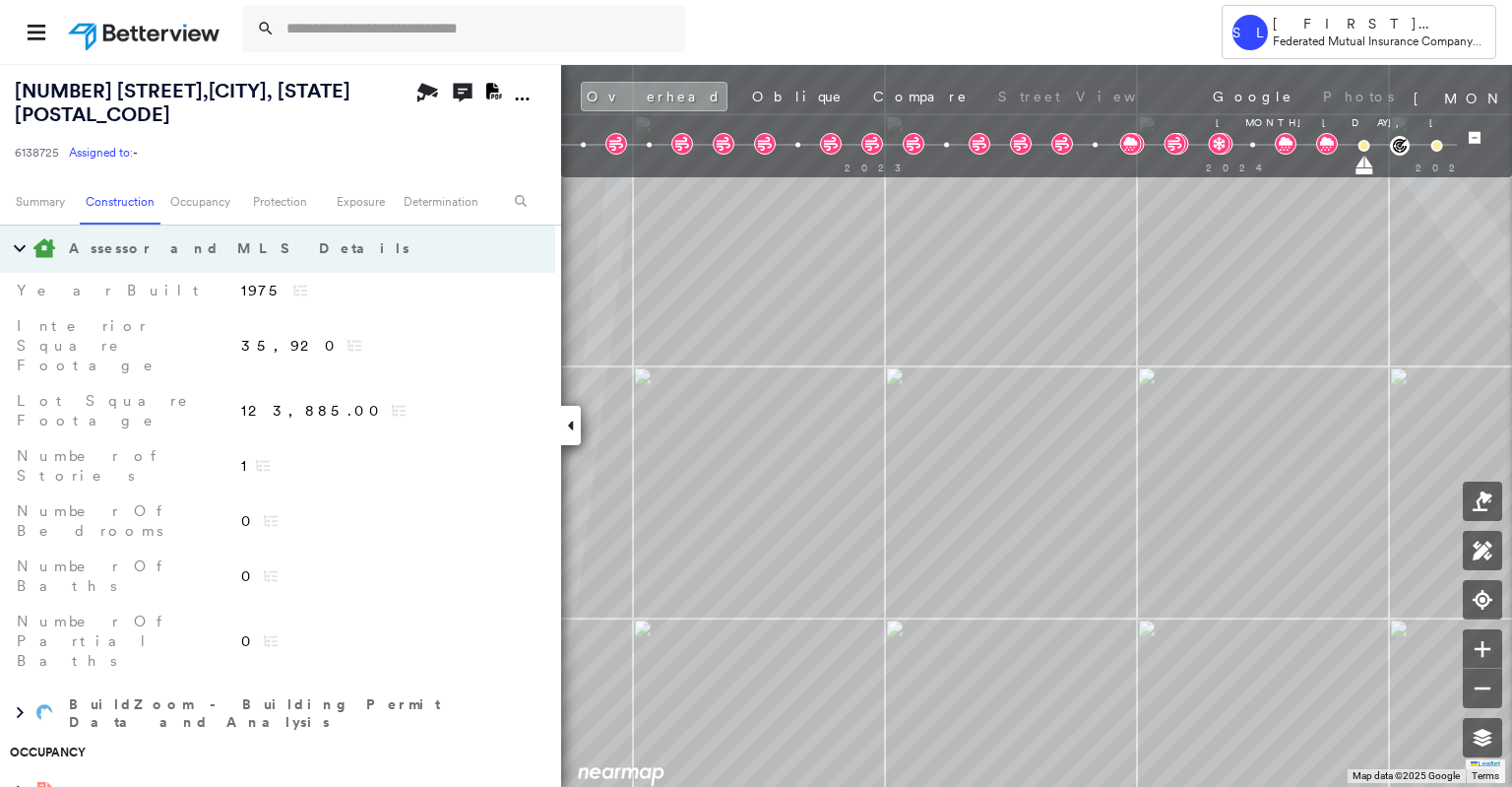 click on "[NUMBER] [STREET] ,  [CITY], [STATE]-[POSTAL_CODE] [NUMBER] Assigned to:  - Assigned to:  - [NUMBER] Assigned to:  - Open Comments Download PDF Report Summary Construction Occupancy Protection Exposure Determination Overhead Obliques Street View Roof Spotlight™ Index :  74 out of 100 0 100 25 50 75 1 Building Roof Scores 1 Buildings Policy Information :  [NUMBER] Flags :  2 (2 cleared, 0 uncleared) Construction Roof Spotlights :  Patching, Ponding, Staining, Overhang, Vent and 1 more Property Features :  Car, Cracked Pavement, Disintegrated Pavement, Significantly Stained Pavement, Repaired Pavement Assessor and MLS Details   Number Of Partial Baths 0 Number Of Baths 0 Number Of Bedrooms 0 Lot Square Footage [NUMBER] Number of Stories 1 Interior Square Footage [NUMBER] Year Built [YEAR] BuildZoom - Building Permit Data and Analysis Occupancy Ownership Place Detail Protection Exposure Determination Flags :  2 (2 cleared, 0 uncleared) Uncleared Flags (0) Cleared Flags  (2) There are no  uncleared  flags. Action Taken Save" at bounding box center (756, 425) 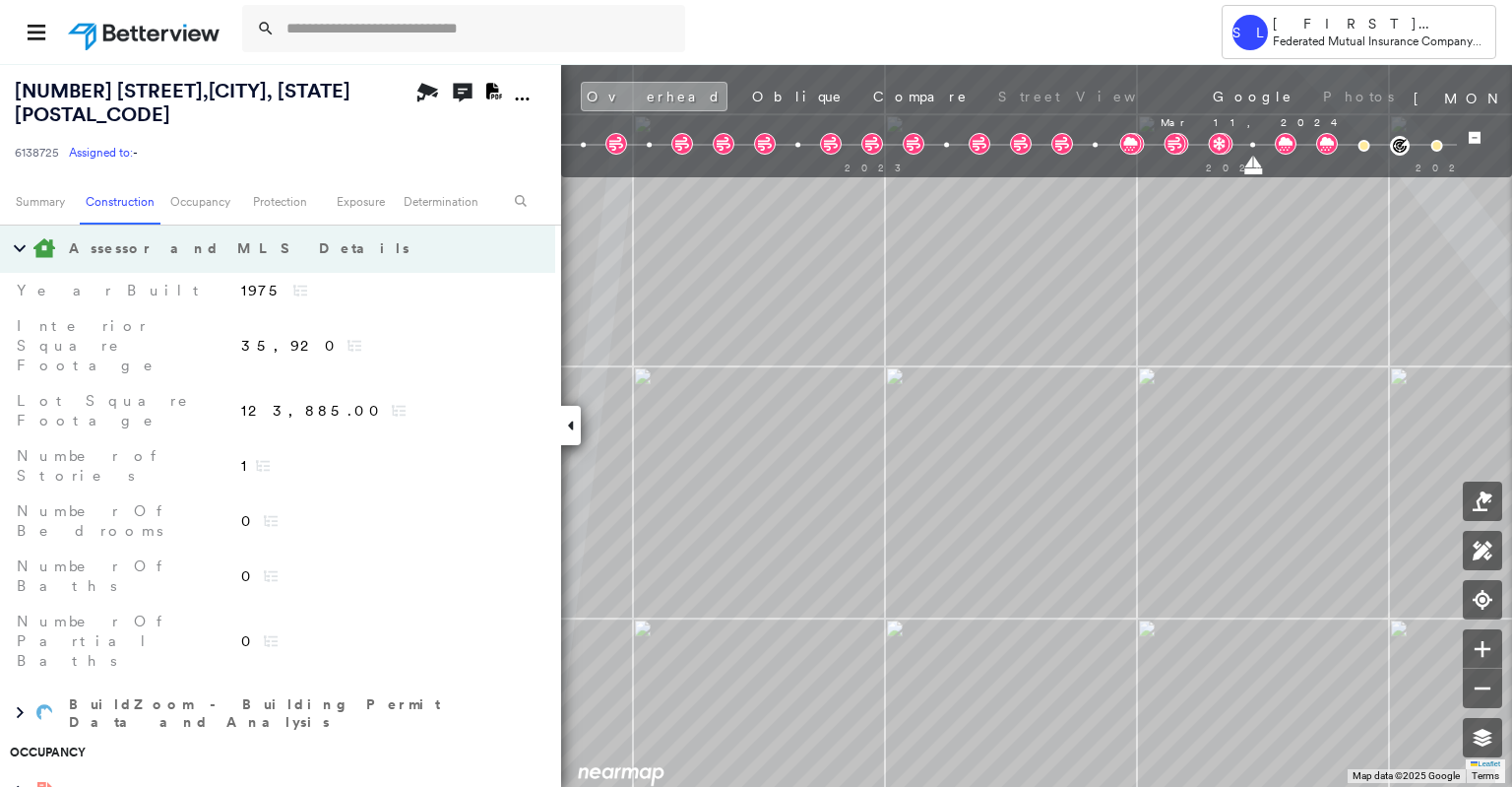 click on "[NUMBER] [STREET] ,  [CITY], [STATE]-[POSTAL_CODE] [NUMBER] Assigned to:  - Assigned to:  - [NUMBER] Assigned to:  - Open Comments Download PDF Report Summary Construction Occupancy Protection Exposure Determination Overhead Obliques Street View Roof Spotlight™ Index :  74 out of 100 0 100 25 50 75 1 Building Roof Scores 1 Buildings Policy Information :  [NUMBER] Flags :  2 (2 cleared, 0 uncleared) Construction Roof Spotlights :  Patching, Ponding, Staining, Overhang, Vent and 1 more Property Features :  Car, Cracked Pavement, Disintegrated Pavement, Significantly Stained Pavement, Repaired Pavement Assessor and MLS Details   Number Of Partial Baths 0 Number Of Baths 0 Number Of Bedrooms 0 Lot Square Footage [NUMBER] Number of Stories 1 Interior Square Footage [NUMBER] Year Built [YEAR] BuildZoom - Building Permit Data and Analysis Occupancy Ownership Place Detail Protection Exposure Determination Flags :  2 (2 cleared, 0 uncleared) Uncleared Flags (0) Cleared Flags  (2) There are no  uncleared  flags. Action Taken Save" at bounding box center [756, 425] 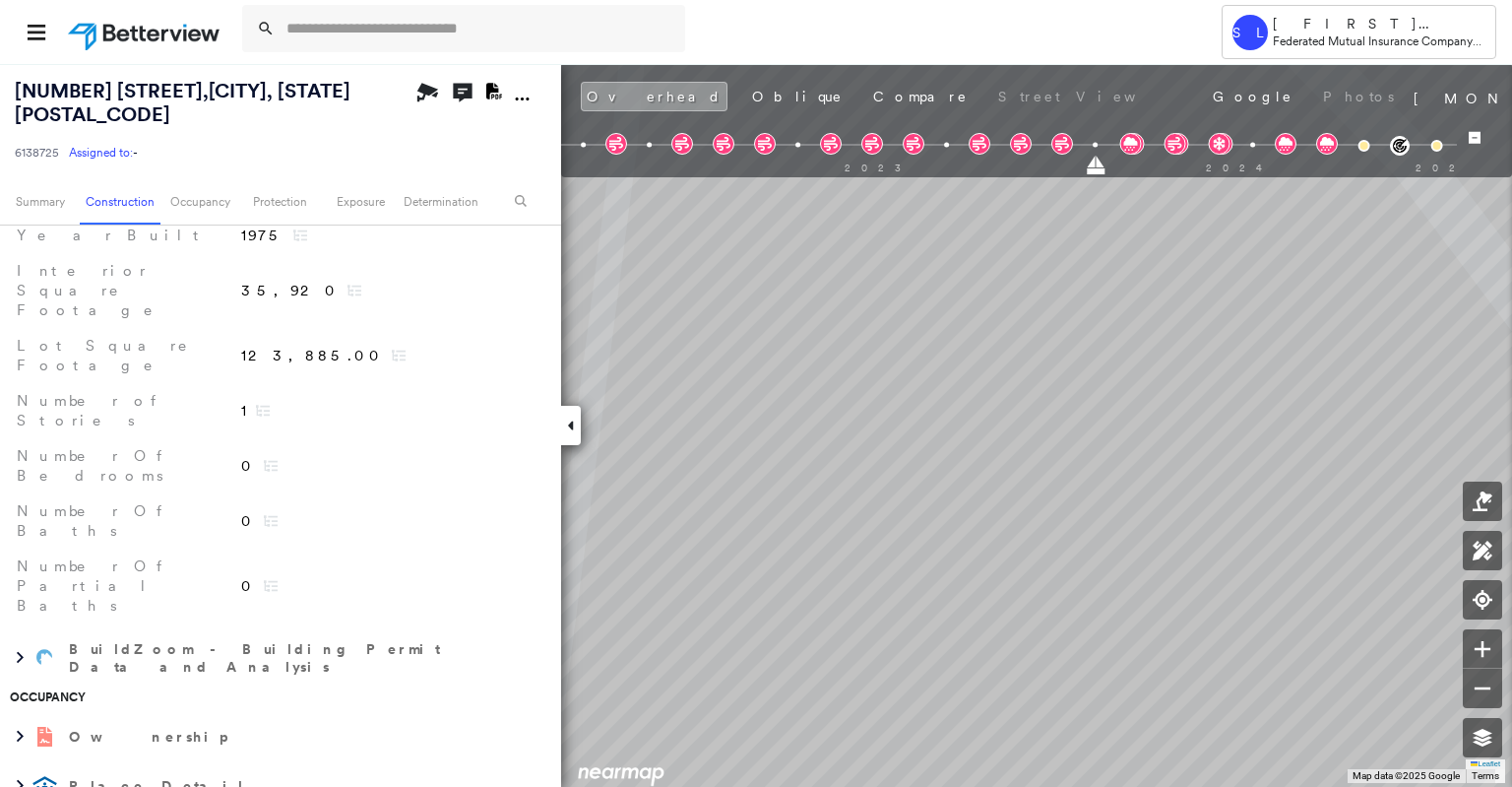 scroll, scrollTop: 630, scrollLeft: 0, axis: vertical 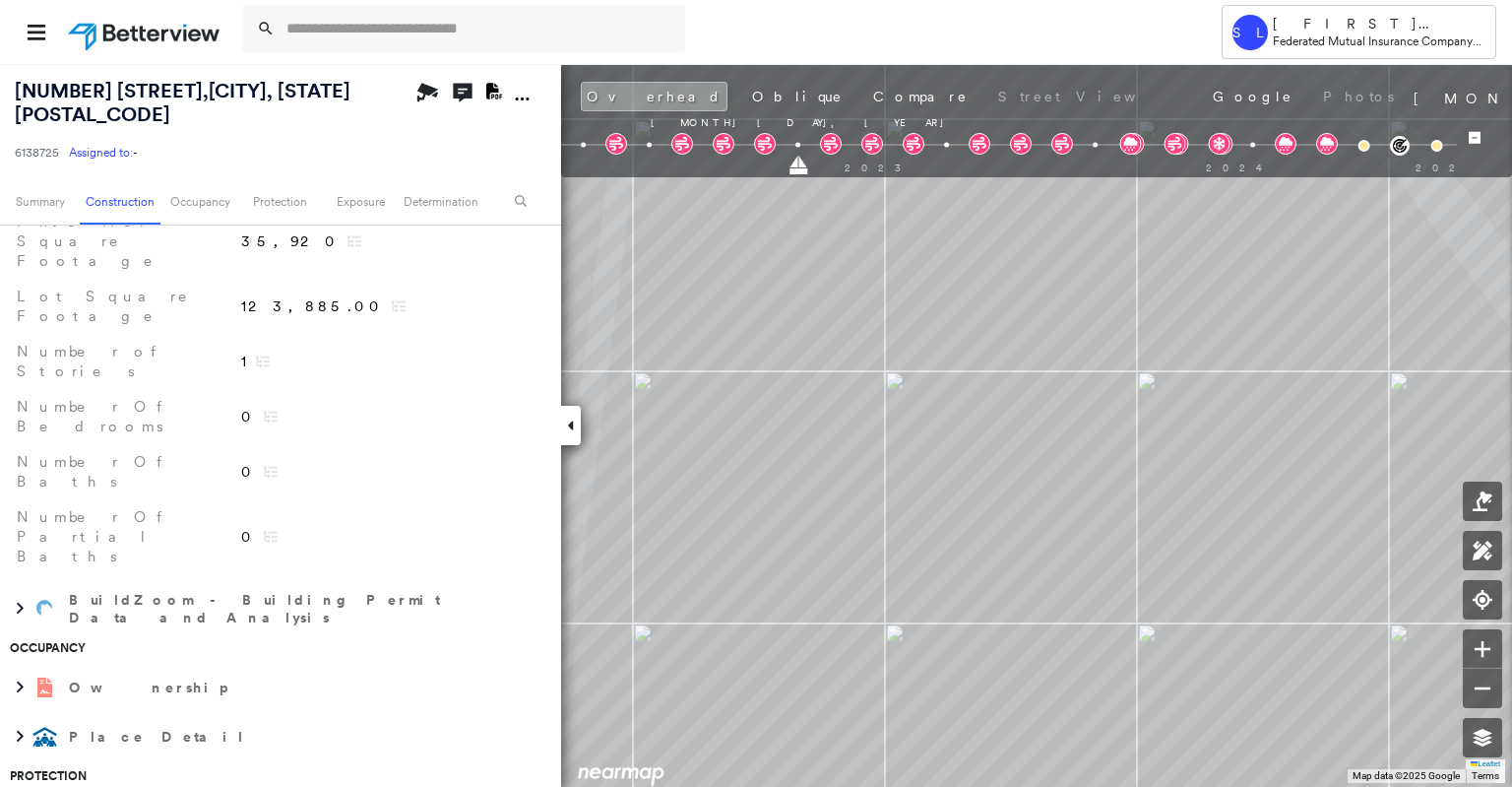 click on "[NUMBER] [STREET] ,  [CITY], [STATE]-[POSTAL_CODE] [NUMBER] Assigned to:  - Assigned to:  - [NUMBER] Assigned to:  - Open Comments Download PDF Report Summary Construction Occupancy Protection Exposure Determination Looking for roof spotlights? Analyze this date Overhead Obliques Street View Roof Spotlight™ Index 0 100 25 50 75 1 Building Roof Scores 0 Buildings Policy Information :  [NUMBER] Flags :  2 (2 cleared, 0 uncleared) Construction Assessor and MLS Details   Number Of Partial Baths 0 Number Of Baths 0 Number Of Bedrooms 0 Lot Square Footage [NUMBER] Number of Stories 1 Interior Square Footage [NUMBER] Year Built [YEAR] BuildZoom - Building Permit Data and Analysis Occupancy Ownership Place Detail Protection Exposure Determination Flags :  2 (2 cleared, 0 uncleared) Uncleared Flags (0) Cleared Flags  (2) There are no  uncleared  flags. Action Taken New Entry History Quote/New Business Terms & Conditions Added ACV Endorsement Added Cosmetic Endorsement Inspection/Loss Control Onsite Inspection Ordered General Save" at bounding box center [756, 425] 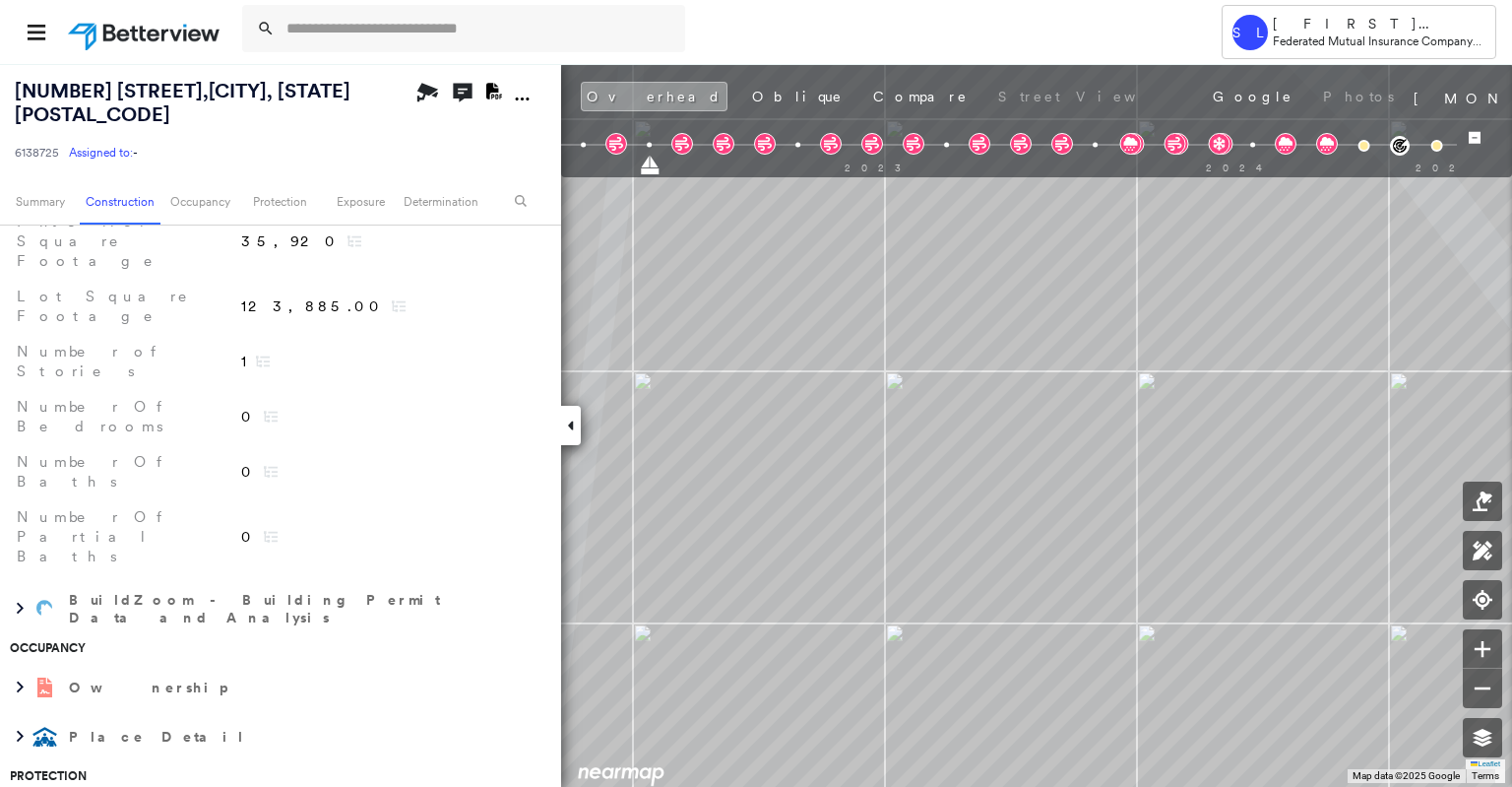 drag, startPoint x: 649, startPoint y: 160, endPoint x: 589, endPoint y: 167, distance: 60.406953 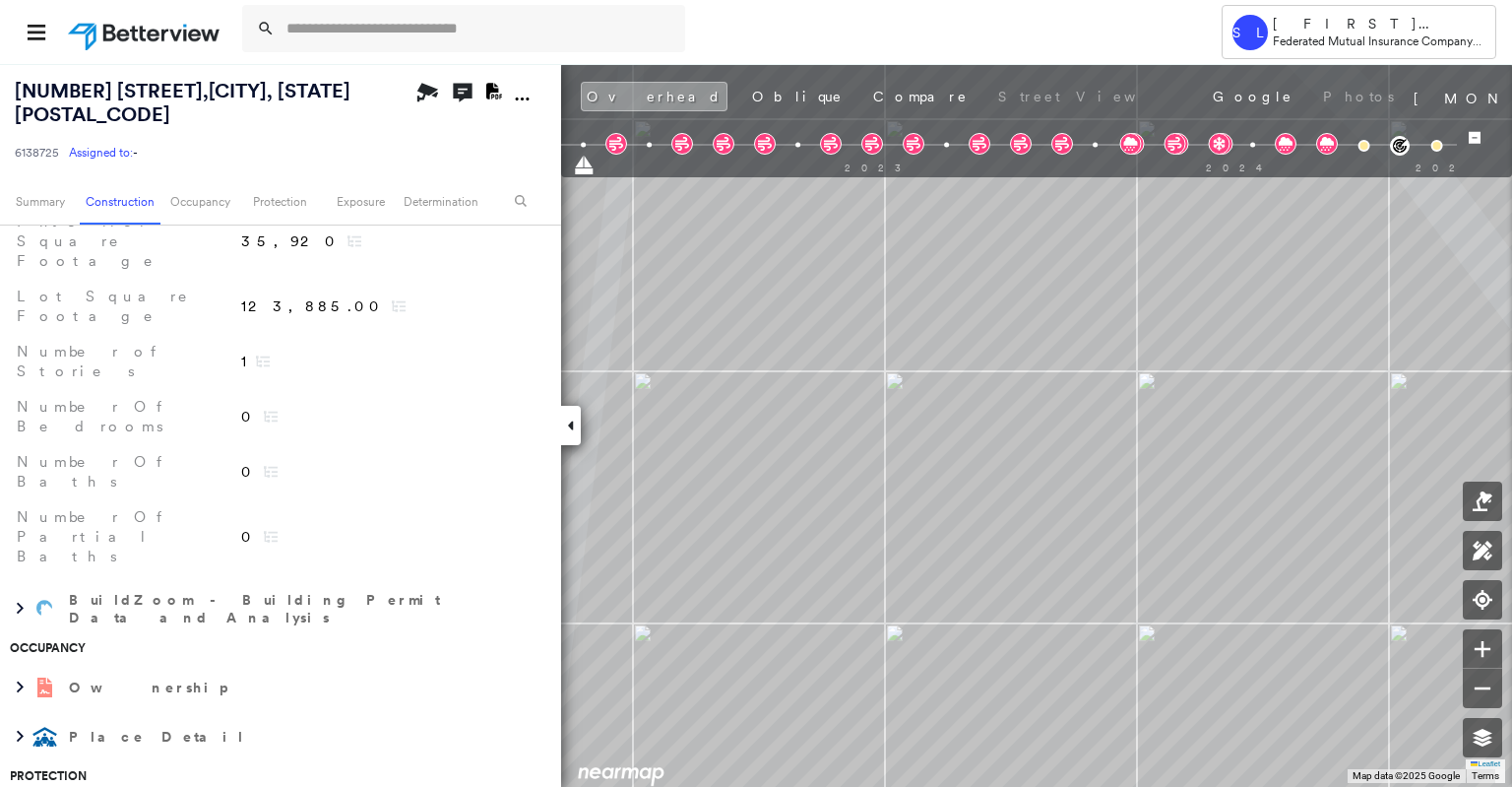 drag, startPoint x: 689, startPoint y: 89, endPoint x: 735, endPoint y: 91, distance: 46.043458 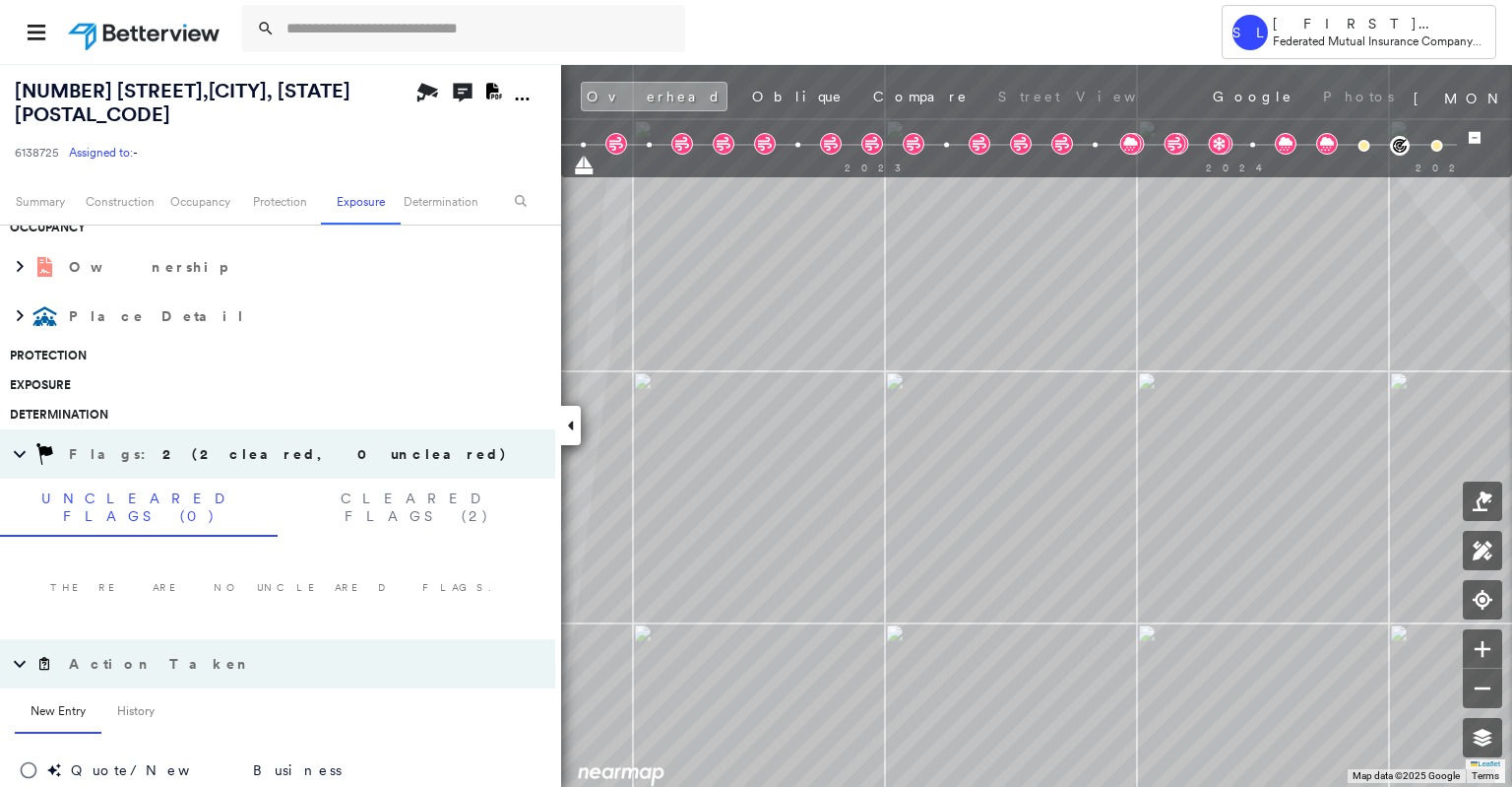 scroll, scrollTop: 1066, scrollLeft: 0, axis: vertical 